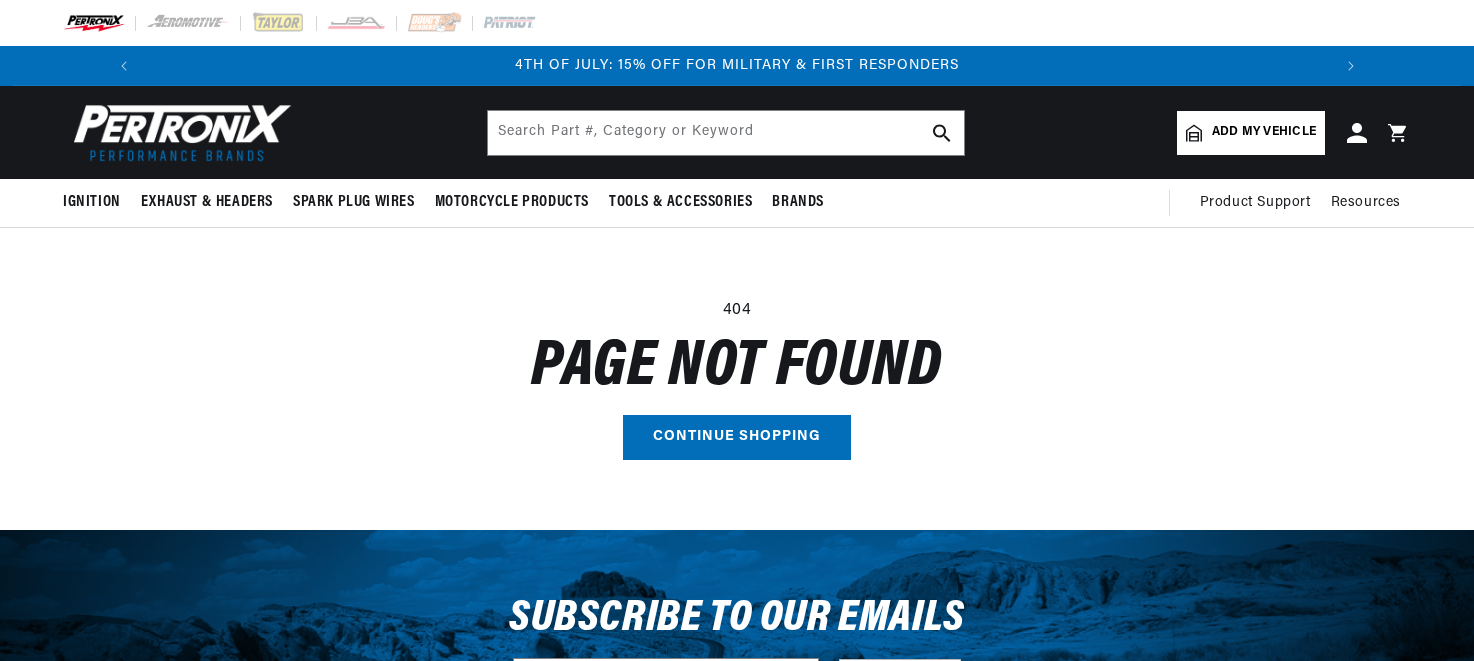 scroll, scrollTop: 0, scrollLeft: 0, axis: both 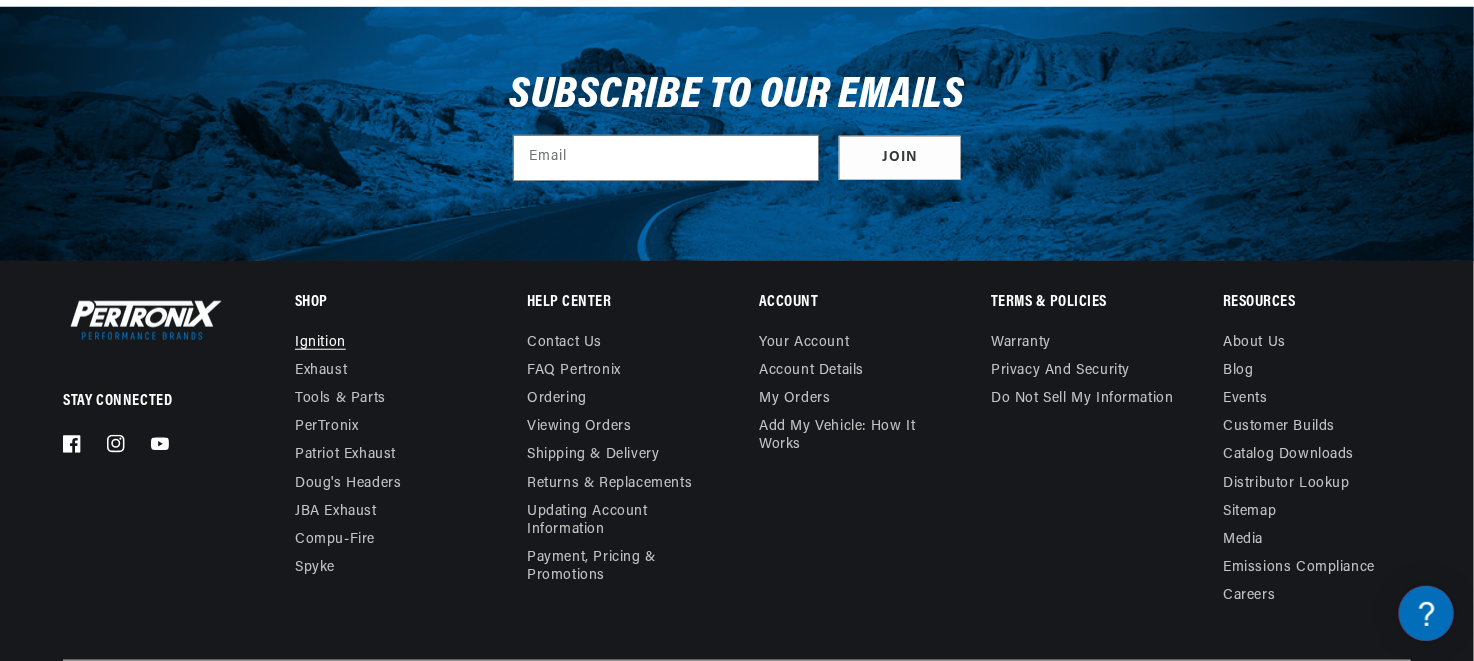 click on "Ignition" at bounding box center (320, 345) 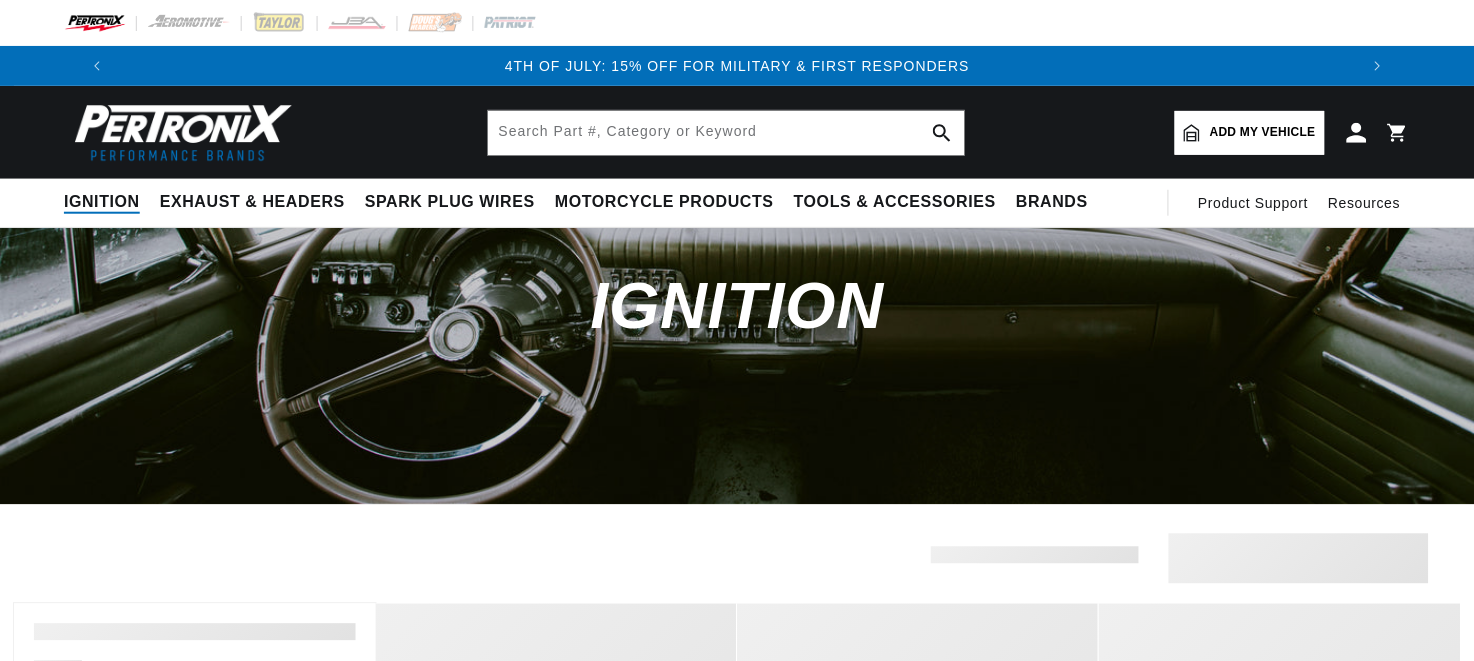 scroll, scrollTop: 0, scrollLeft: 0, axis: both 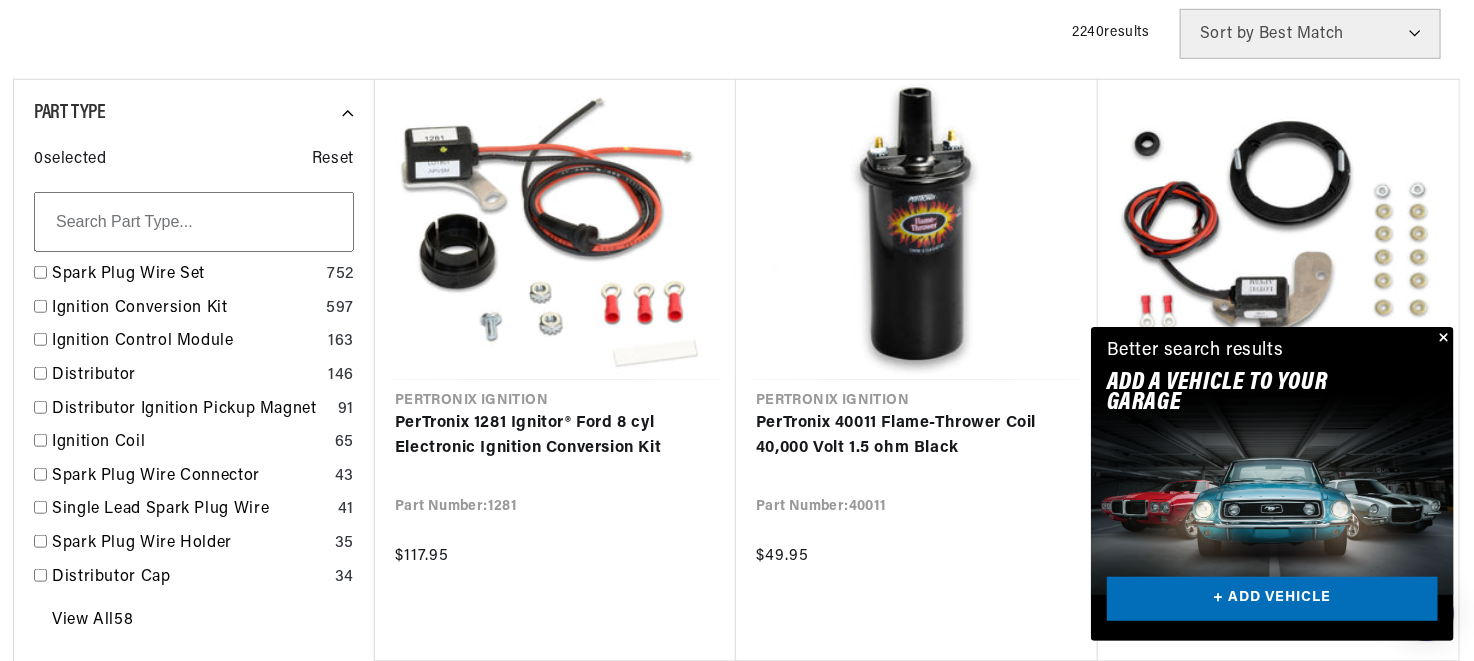 click at bounding box center (1442, 339) 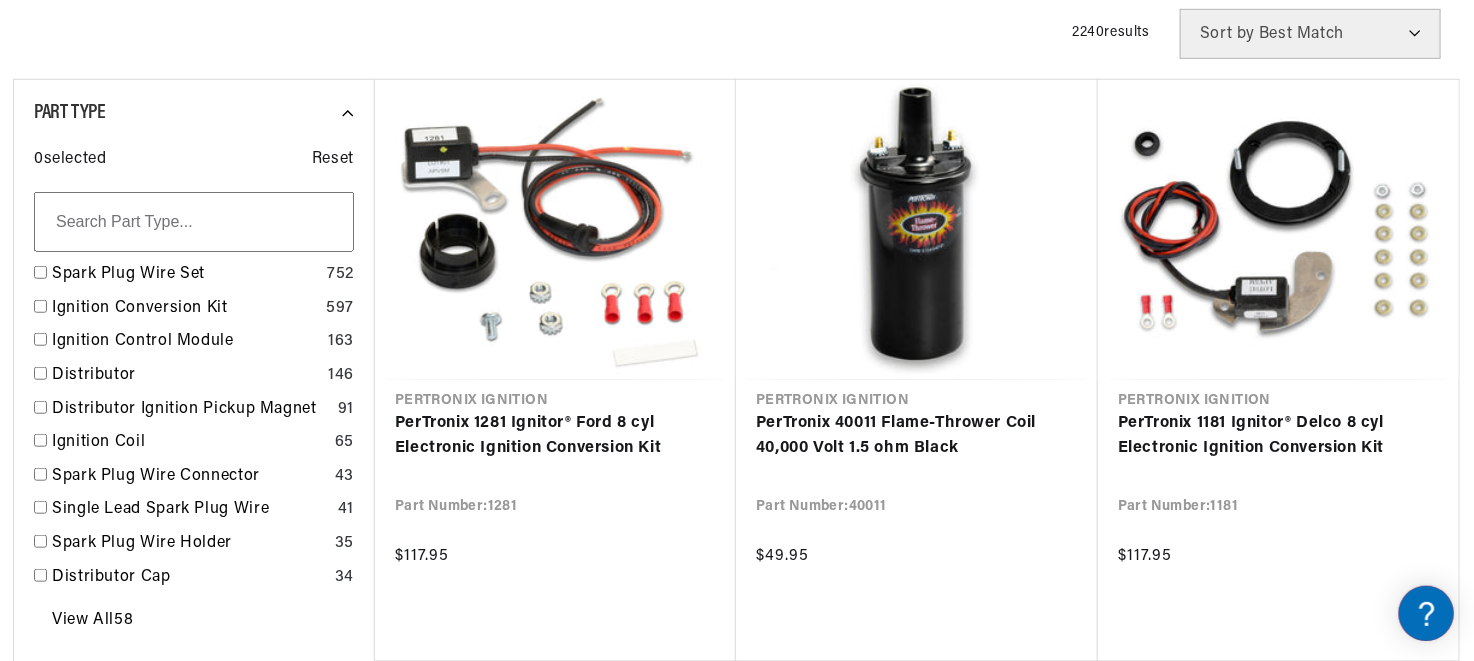 click on "PerTronix 1181 Ignitor® Delco 8 cyl Electronic Ignition Conversion Kit" at bounding box center [1278, 436] 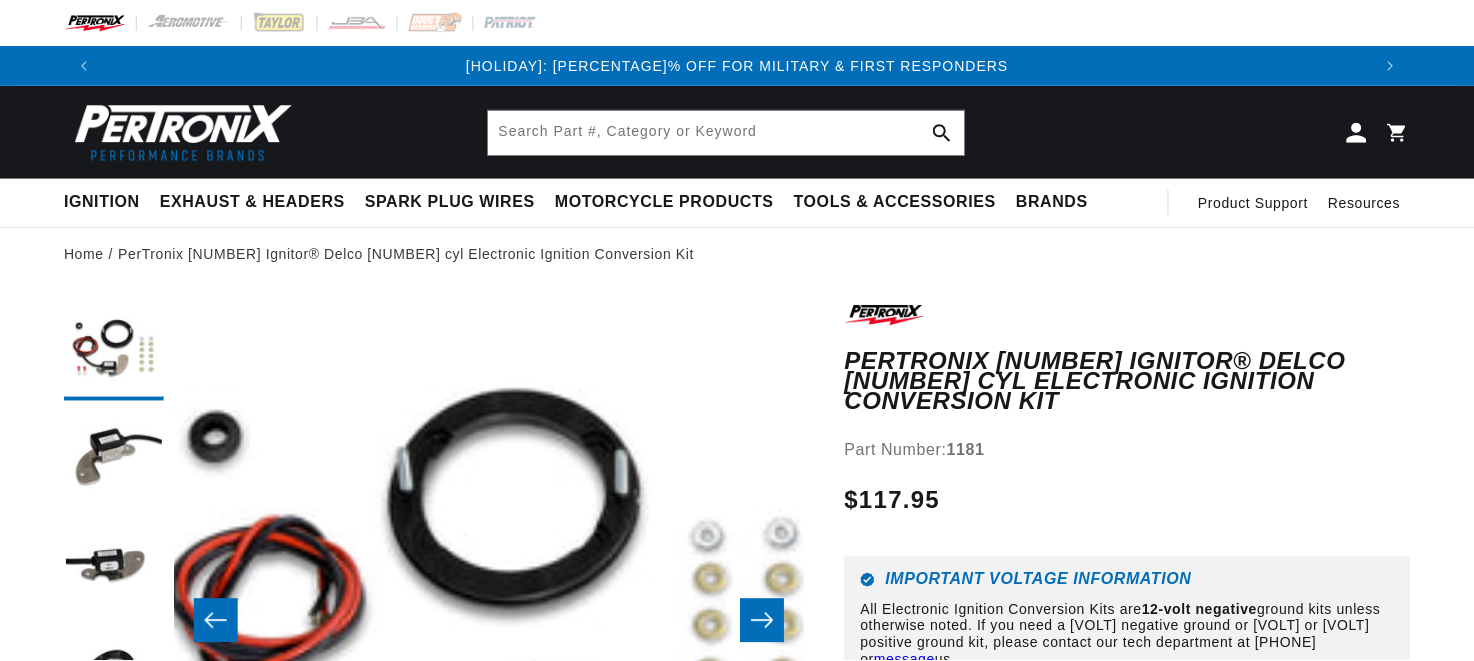 scroll, scrollTop: 0, scrollLeft: 0, axis: both 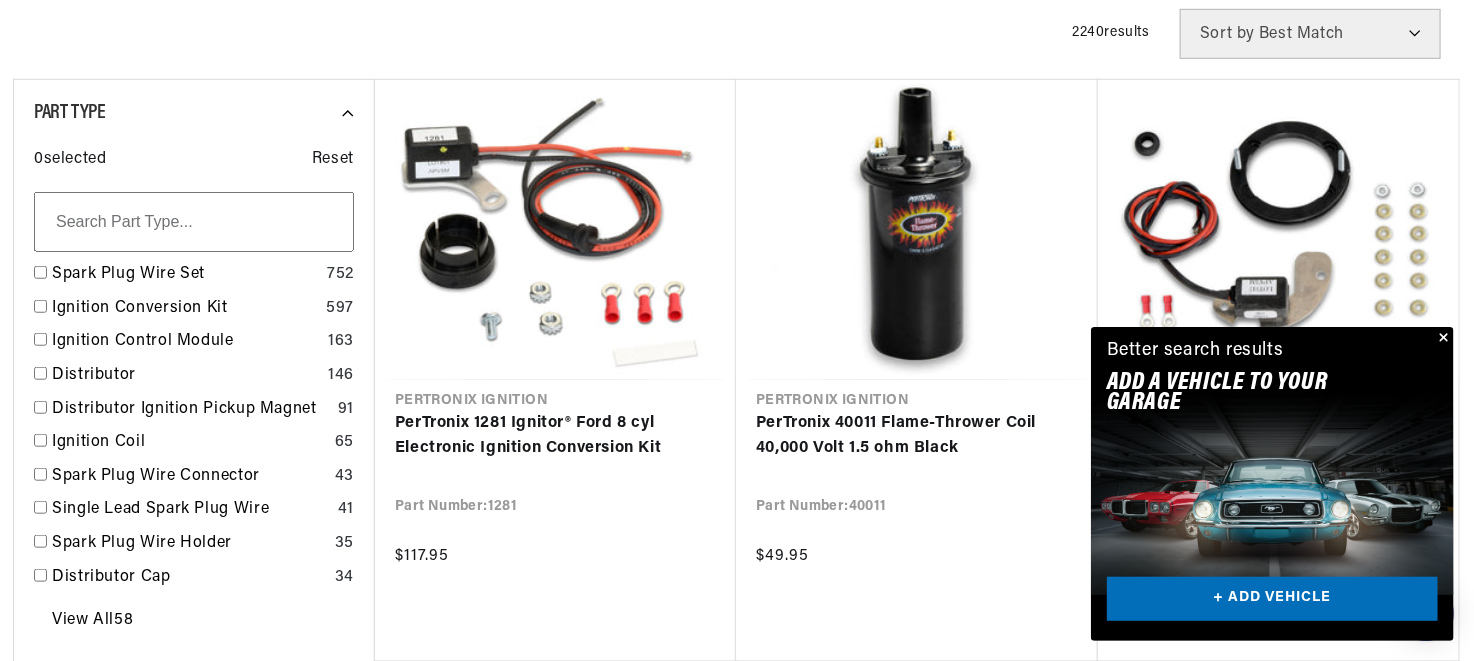 click at bounding box center (1442, 339) 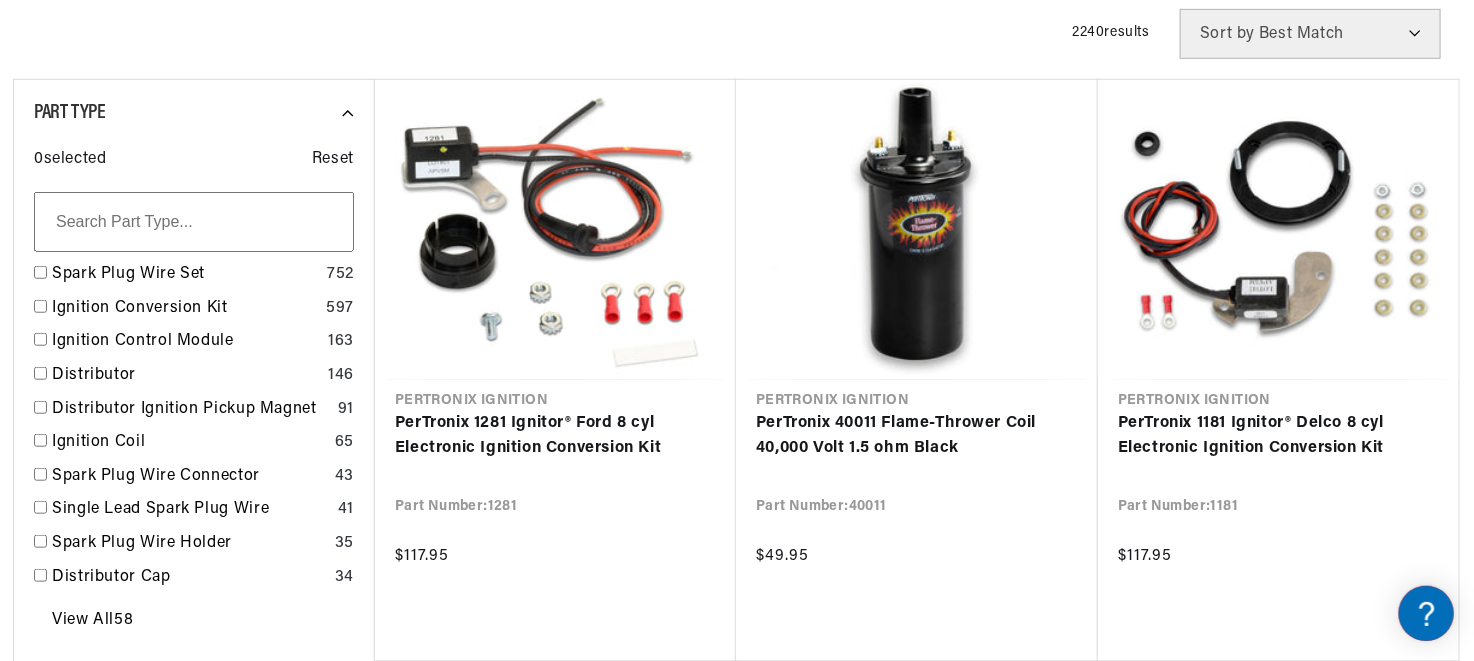 scroll, scrollTop: 0, scrollLeft: 2361, axis: horizontal 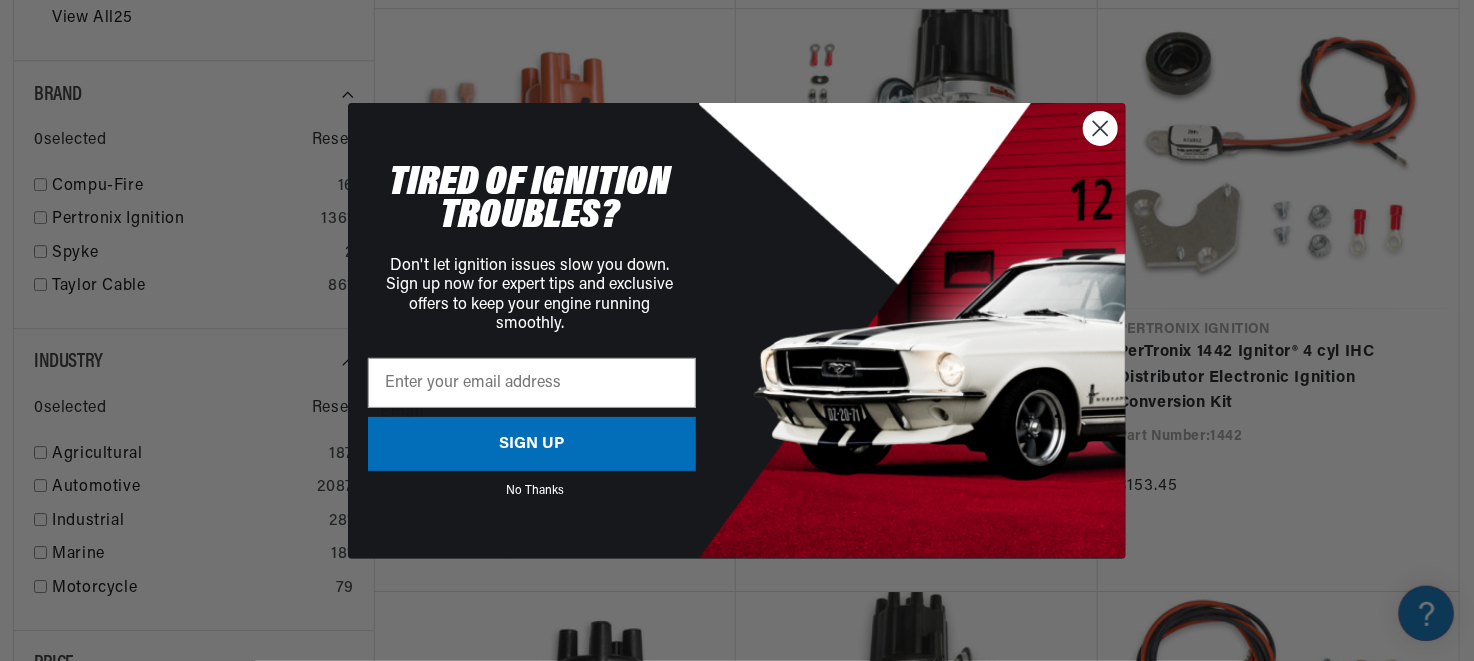 click at bounding box center (1100, 127) 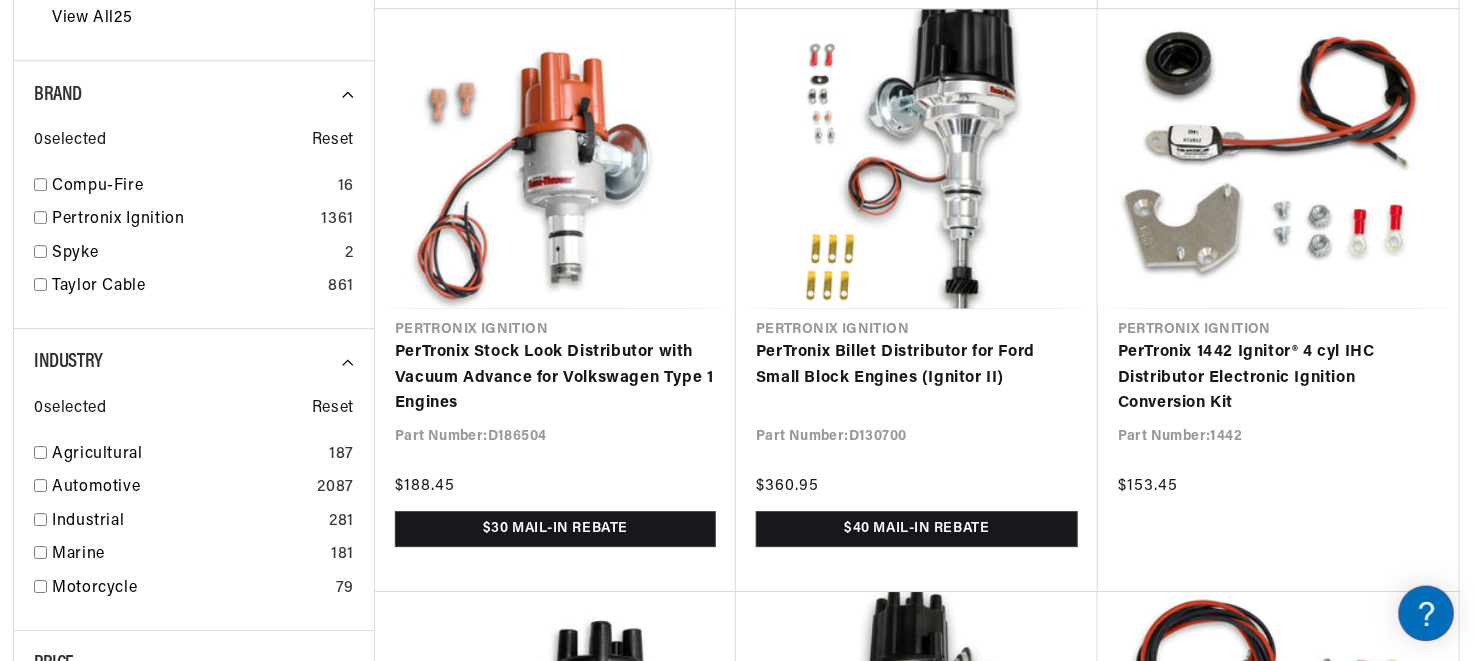 scroll, scrollTop: 0, scrollLeft: 0, axis: both 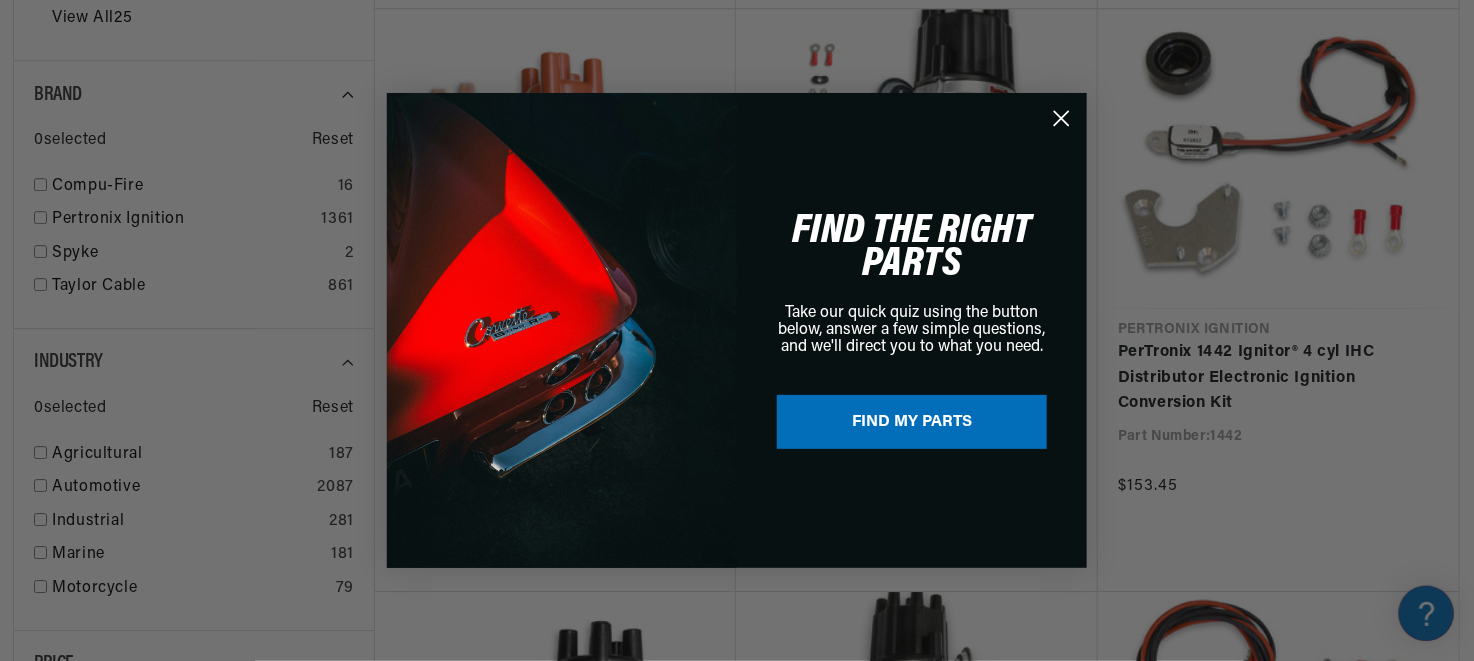 click at bounding box center (1062, 119) 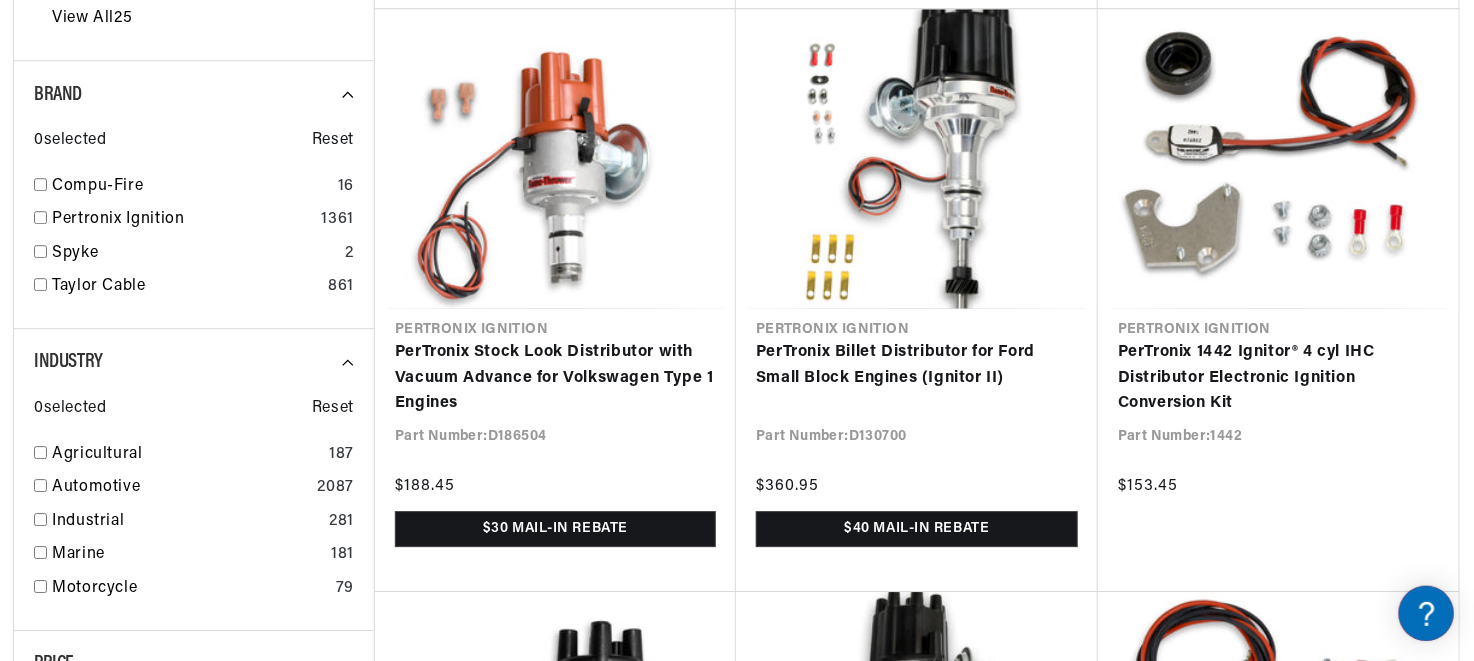 scroll, scrollTop: 0, scrollLeft: 1180, axis: horizontal 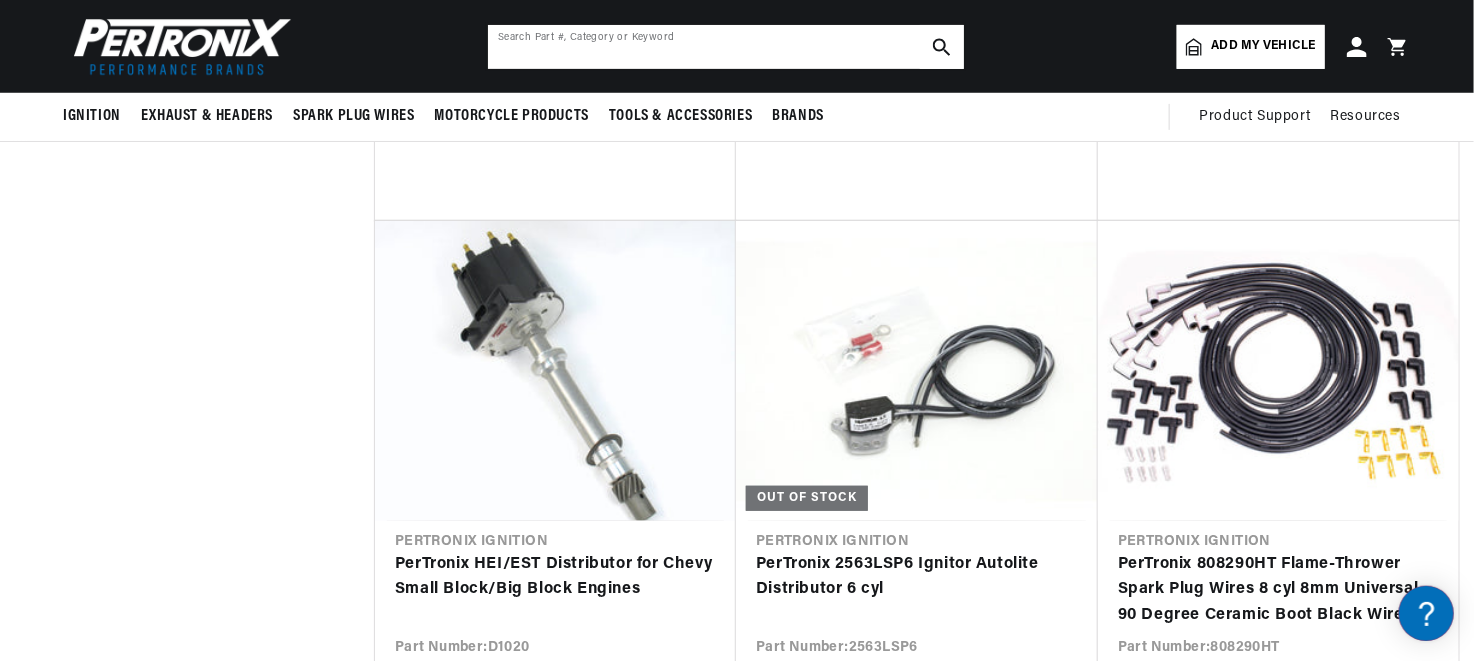 click at bounding box center [726, 47] 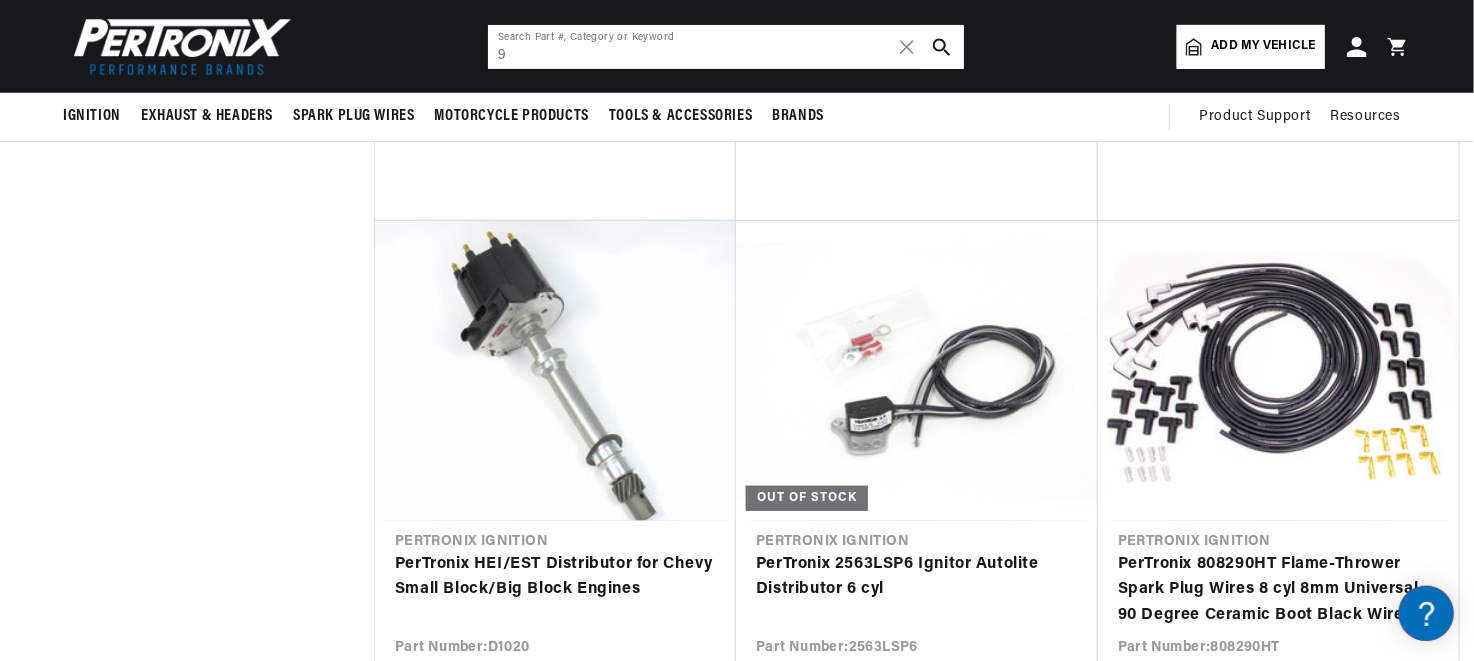 scroll, scrollTop: 0, scrollLeft: 1180, axis: horizontal 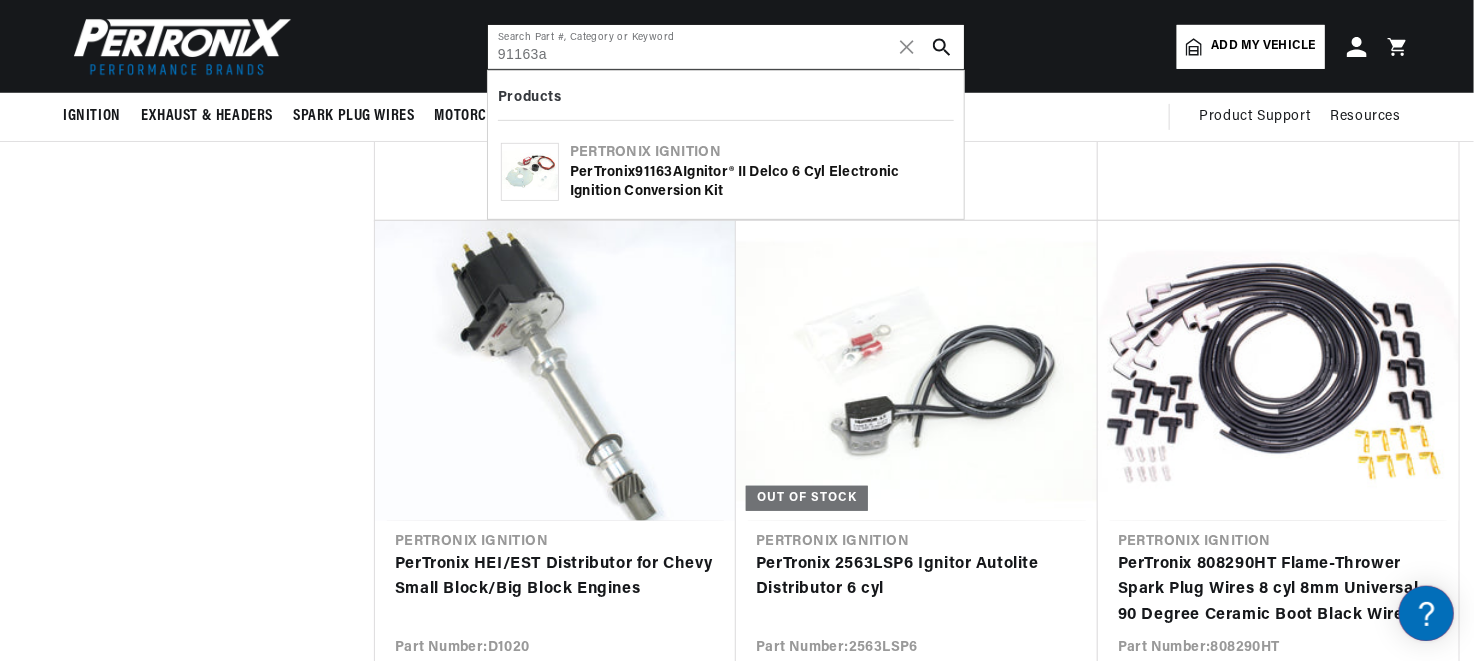 type on "91163a" 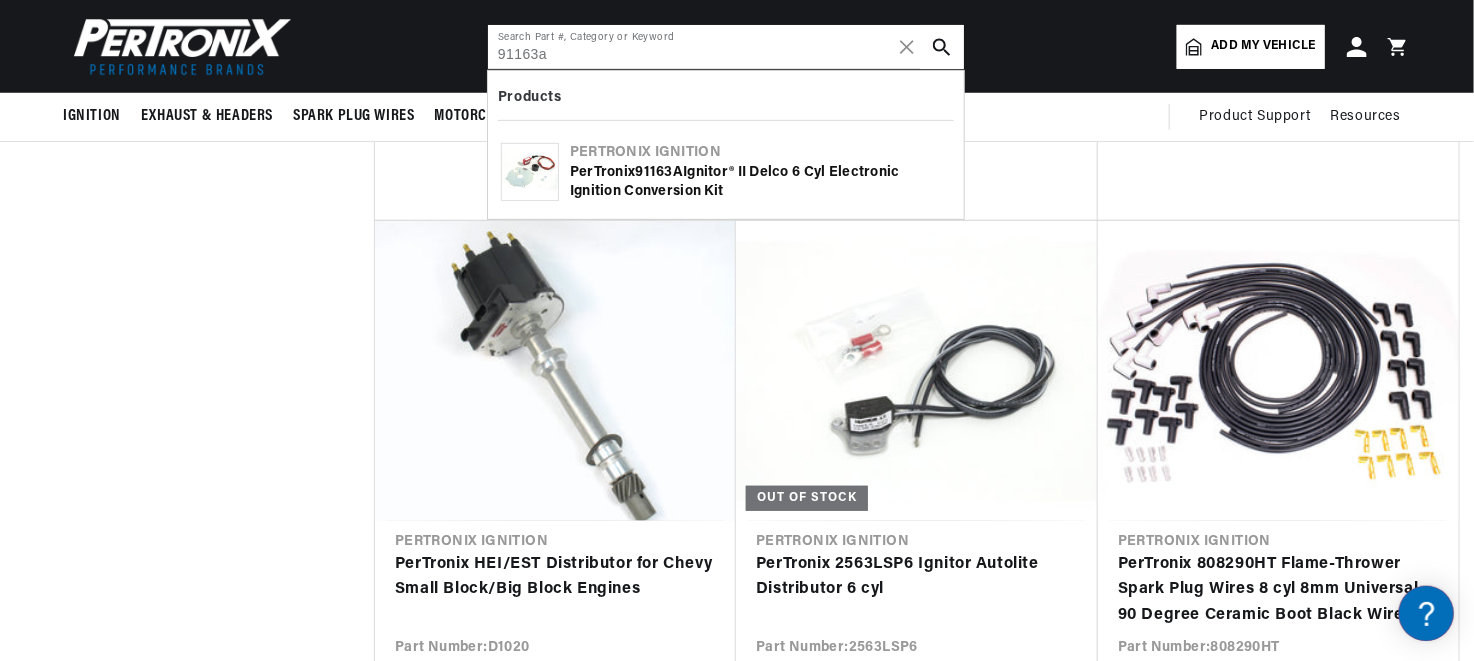 scroll, scrollTop: 0, scrollLeft: 0, axis: both 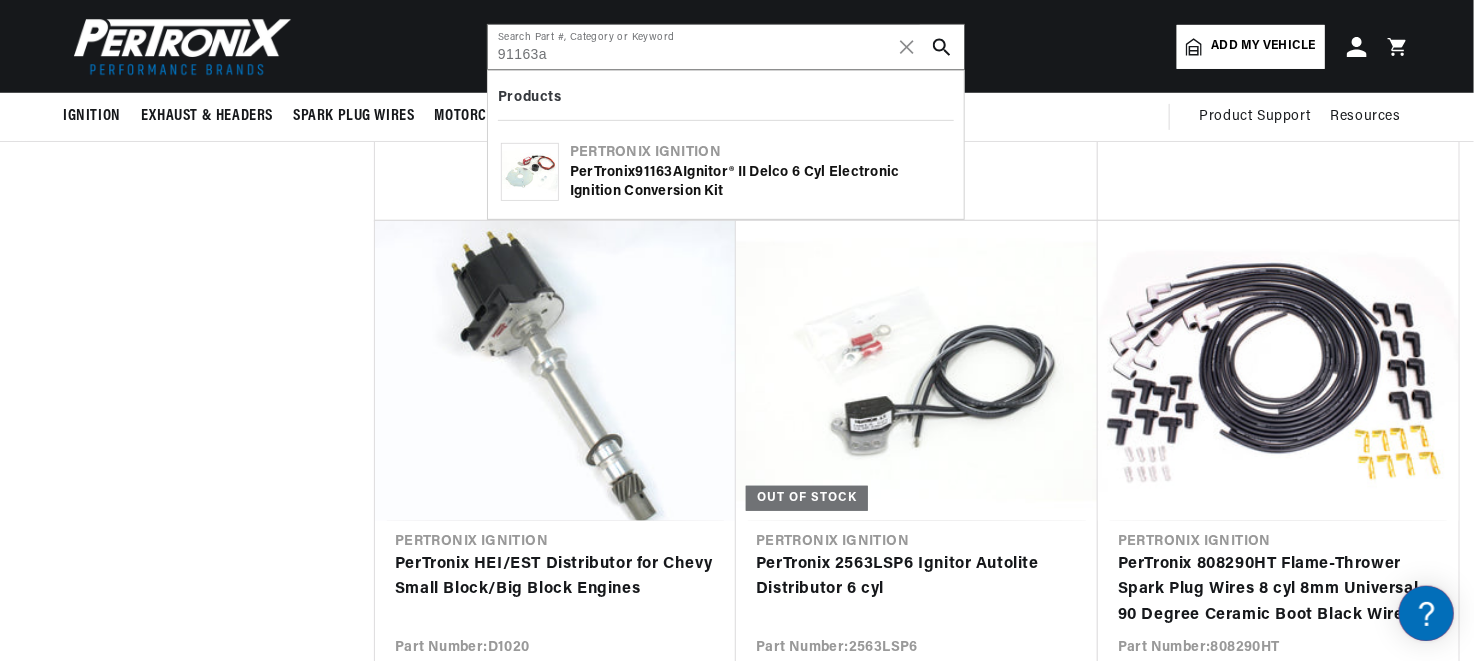click at bounding box center [942, 47] 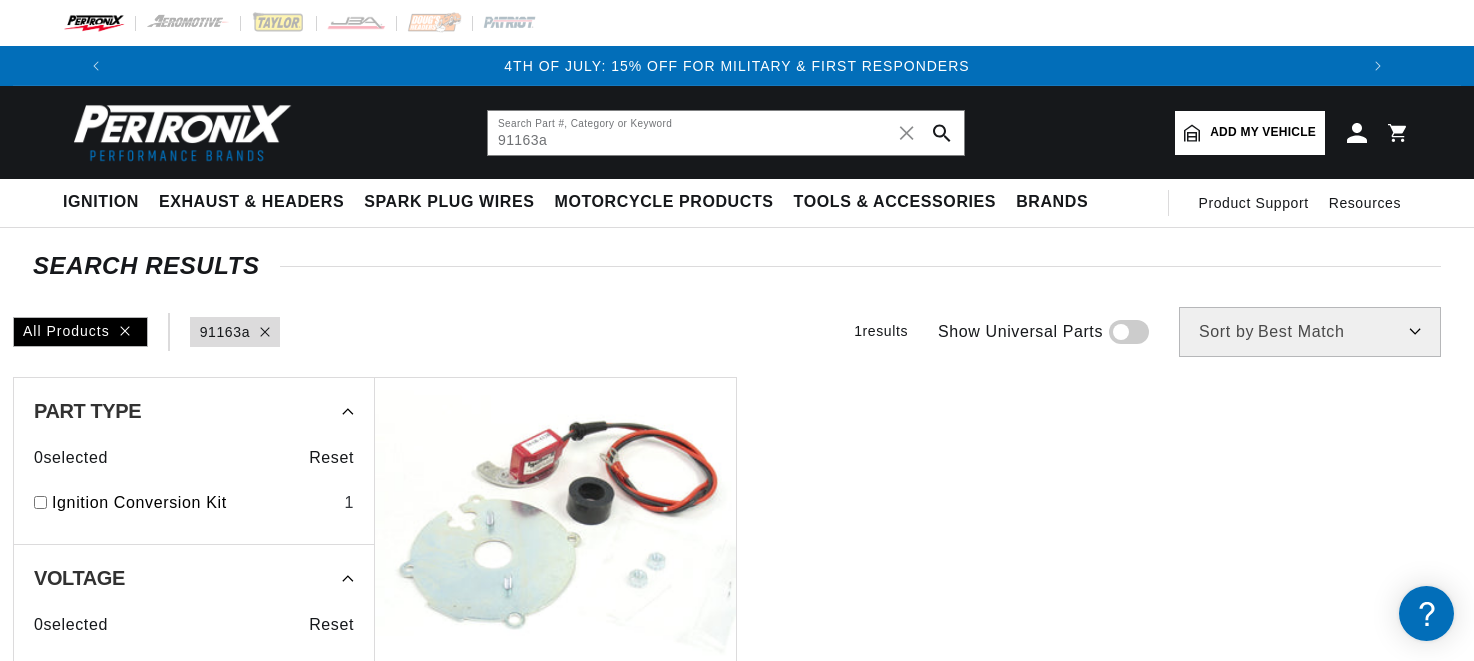 scroll, scrollTop: 0, scrollLeft: 0, axis: both 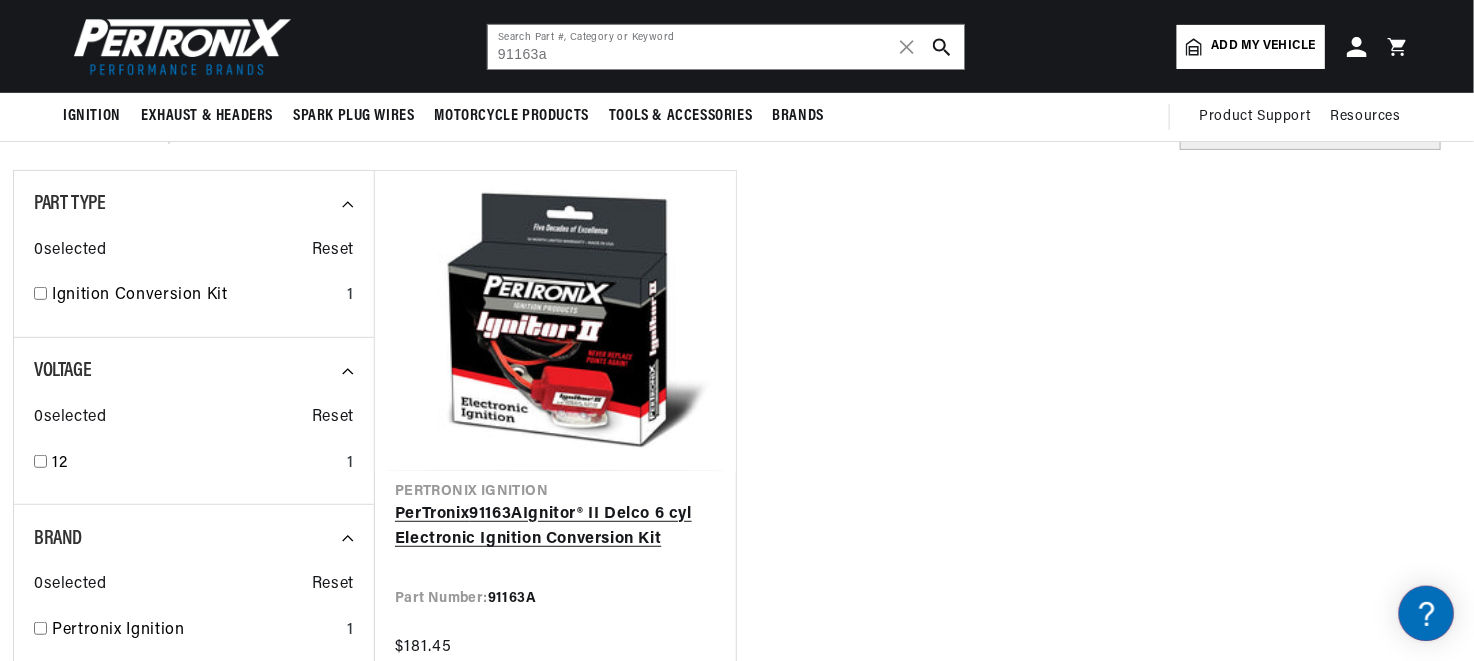click on "PerTronix  91163A  Ignitor® II Delco 6 cyl Electronic Ignition Conversion Kit" at bounding box center (555, 527) 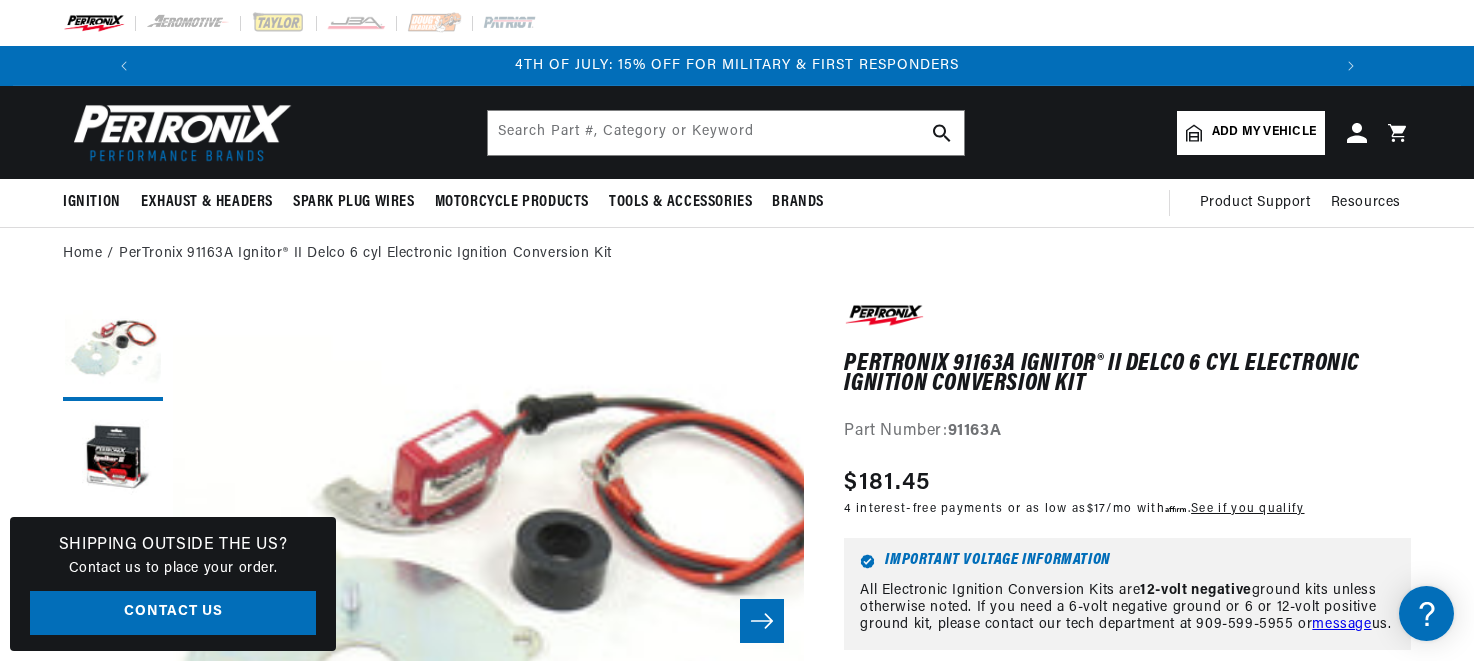 scroll, scrollTop: 232, scrollLeft: 0, axis: vertical 